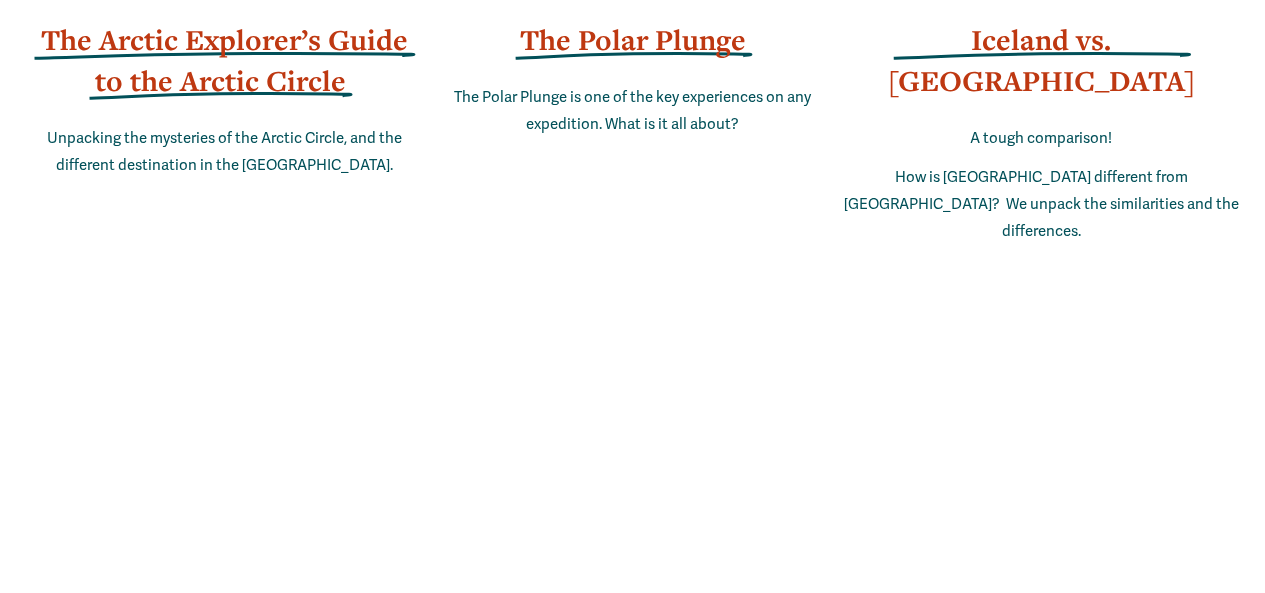 scroll, scrollTop: 13321, scrollLeft: 0, axis: vertical 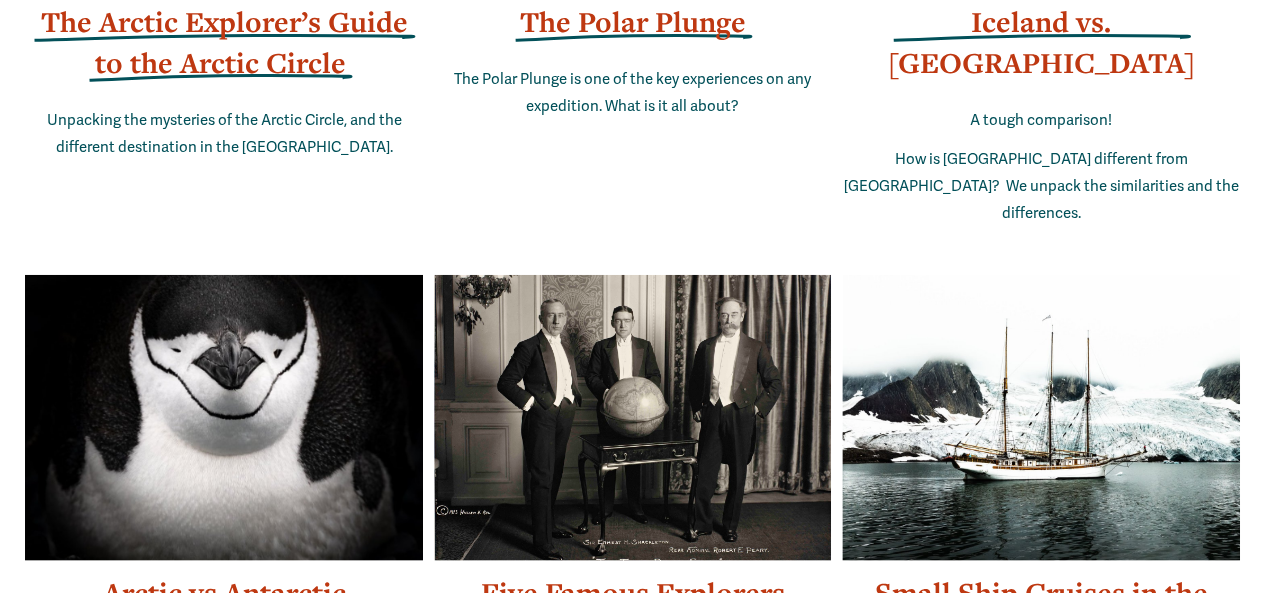 click on "0
Skip to Content" at bounding box center (632, -5501) 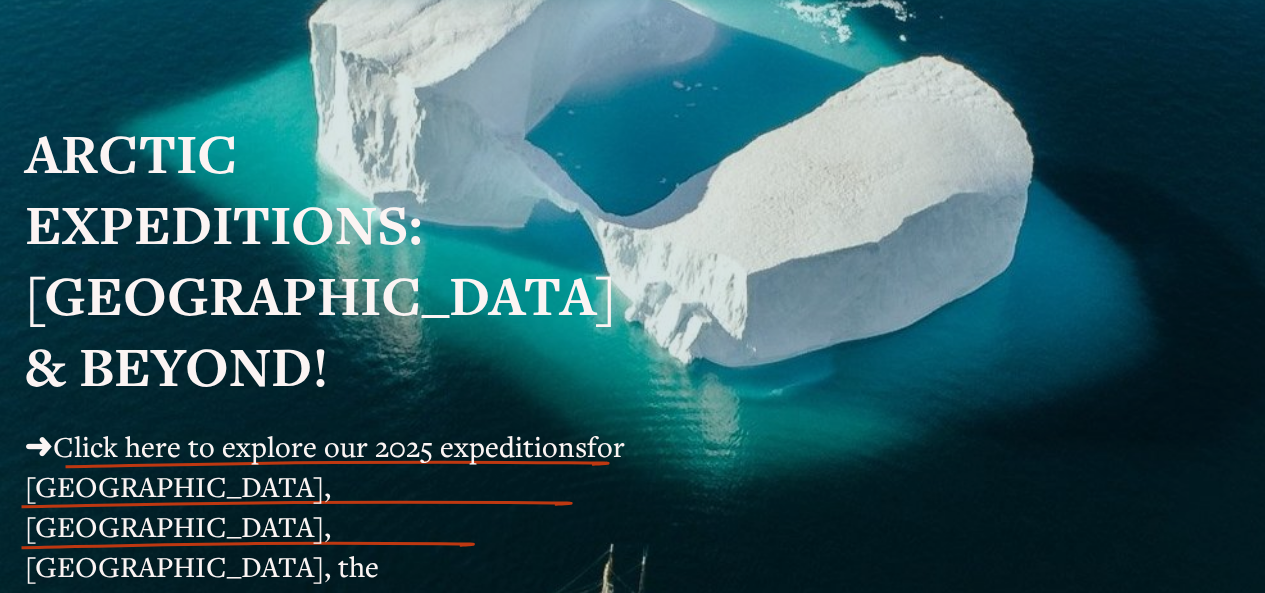 scroll, scrollTop: 0, scrollLeft: 0, axis: both 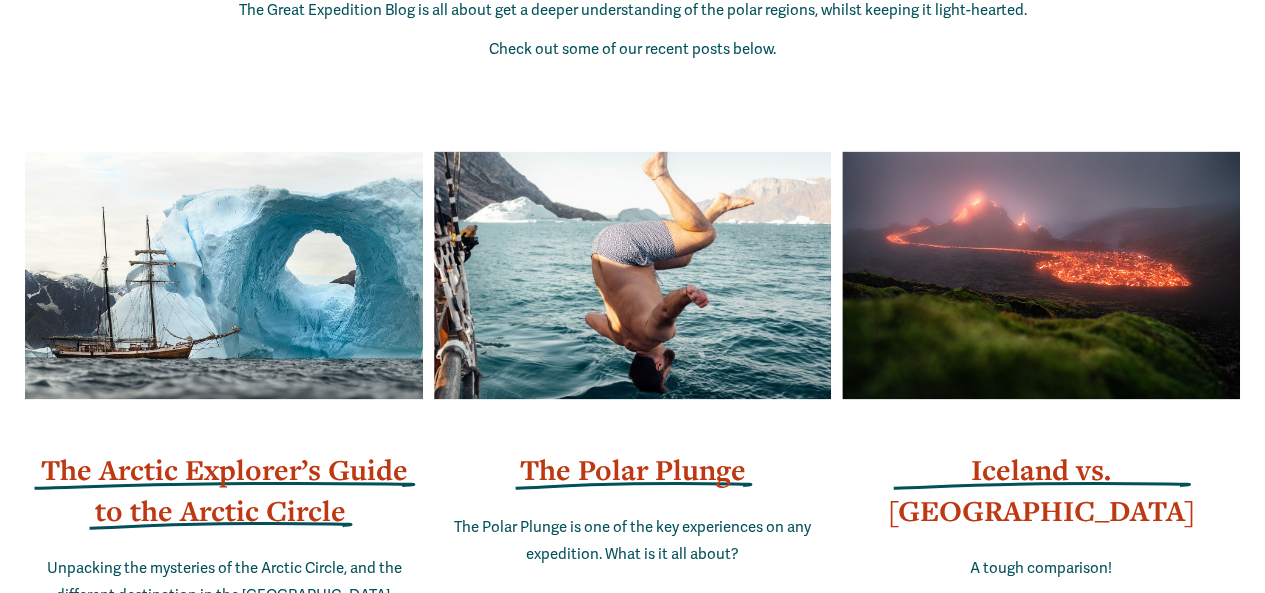 click at bounding box center [1040, 275] 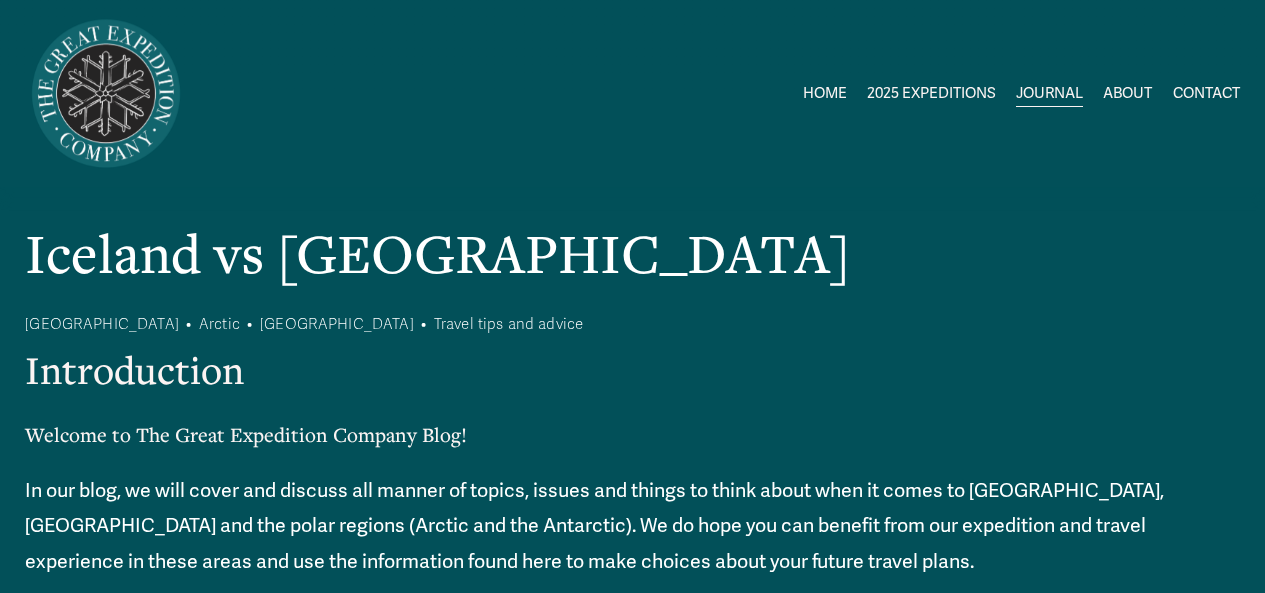 scroll, scrollTop: 0, scrollLeft: 0, axis: both 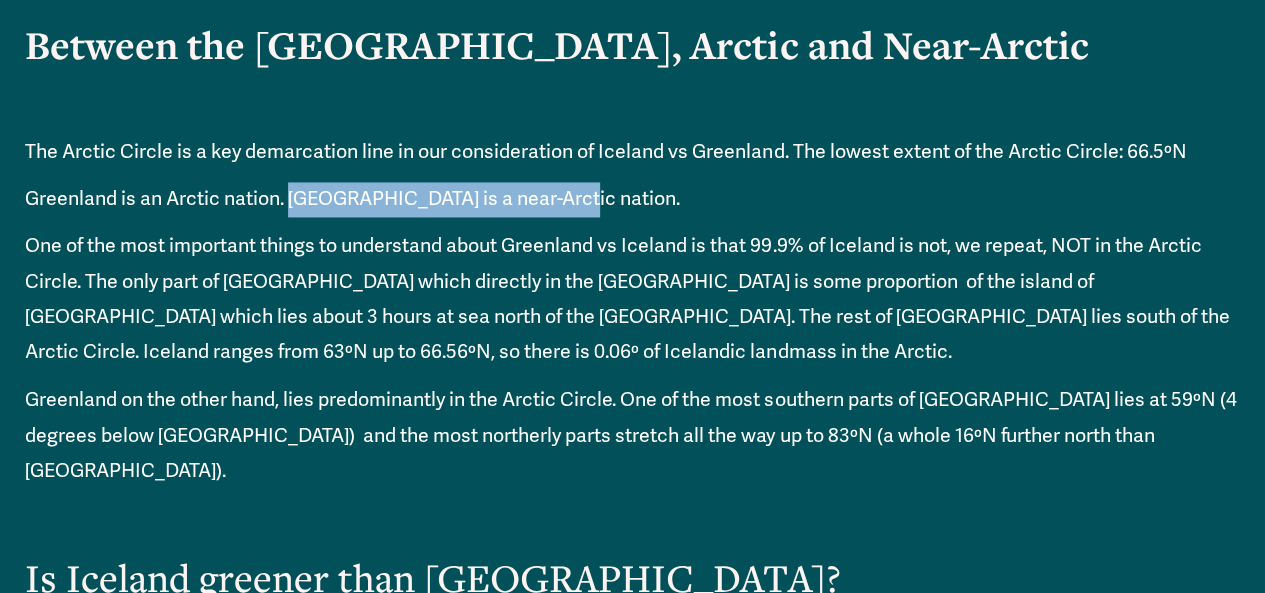drag, startPoint x: 293, startPoint y: 174, endPoint x: 578, endPoint y: 163, distance: 285.2122 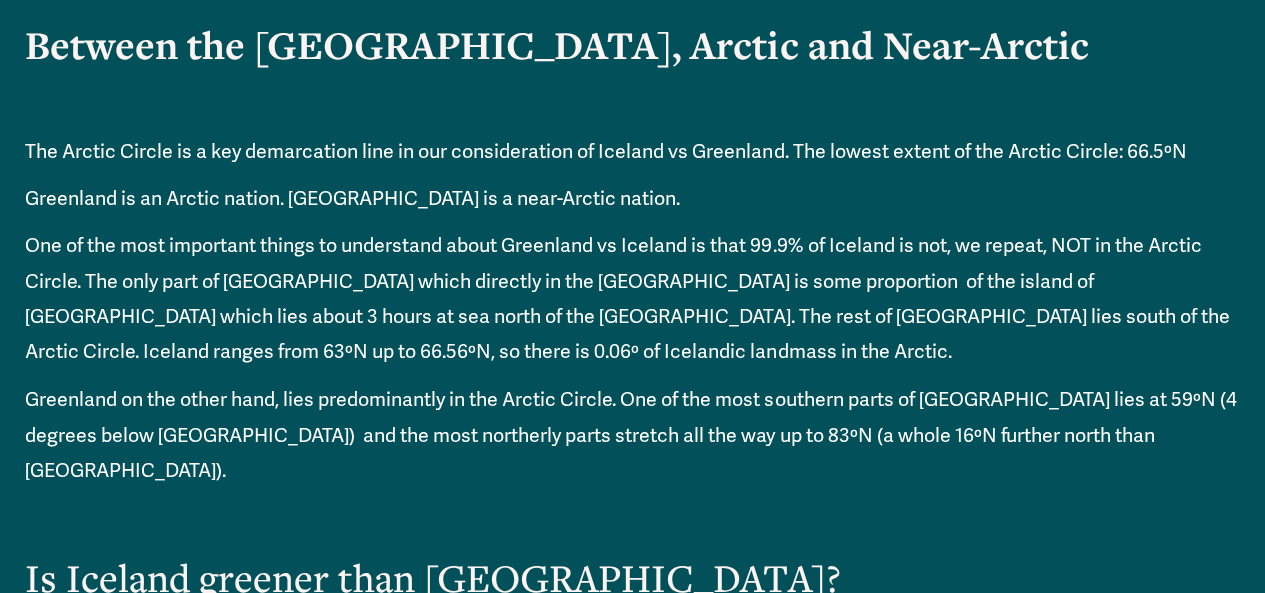 click on "One of the most important things to understand about Greenland vs Iceland is that 99.9% of Iceland is not, we repeat, NOT in the Arctic Circle. The only part of Iceland which directly in the Arctic Circle is some proportion  of the island of Grímsey which lies about 3 hours at sea north of the Icleandic mainland. The rest of Iceland lies south of the Arctic Circle. Iceland ranges from 63ºN up to 66.56ºN, so there is 0.06º of Icelandic landmass in the Arctic." at bounding box center [632, 299] 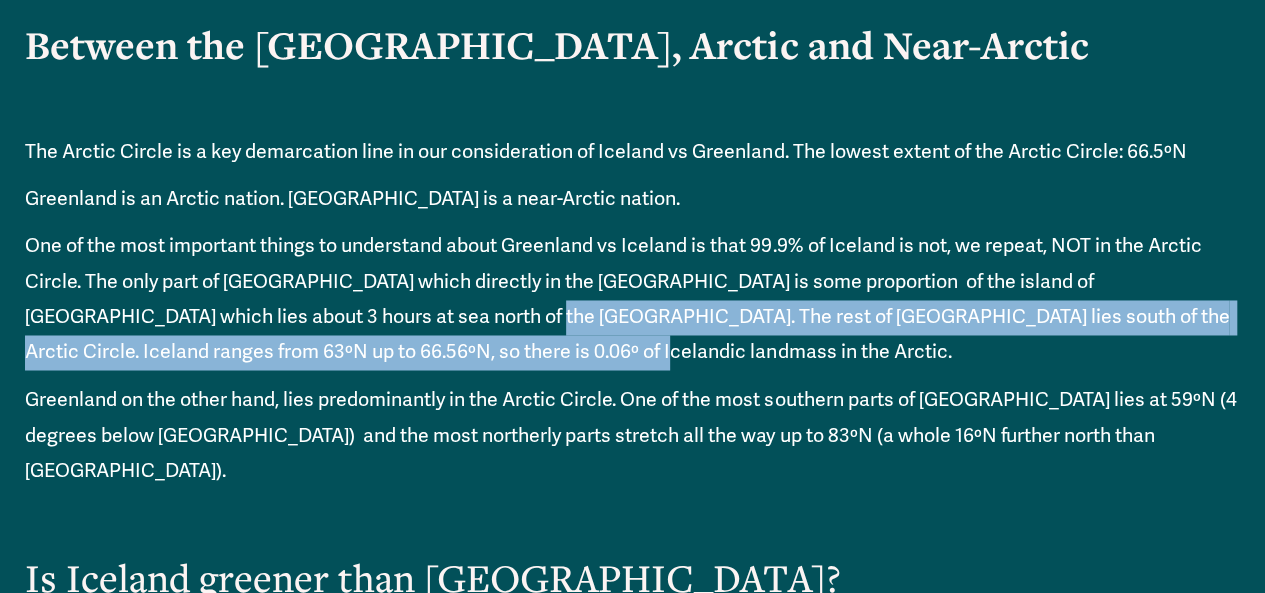 drag, startPoint x: 346, startPoint y: 294, endPoint x: 441, endPoint y: 339, distance: 105.11898 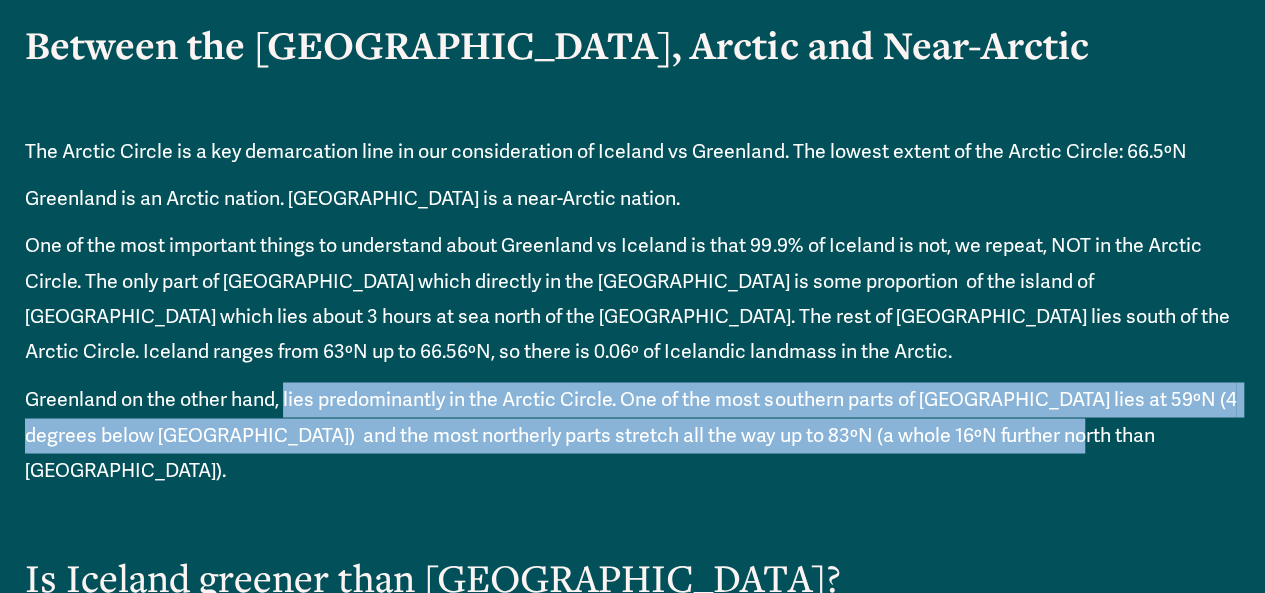 drag, startPoint x: 290, startPoint y: 388, endPoint x: 1160, endPoint y: 414, distance: 870.3884 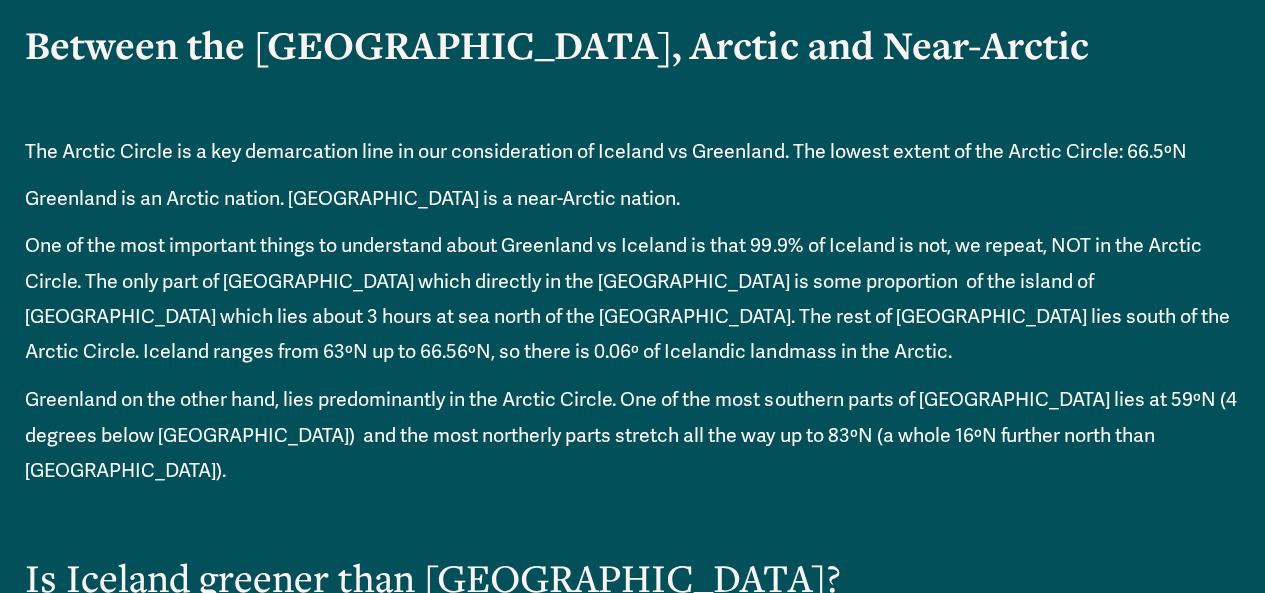 click at bounding box center [632, 513] 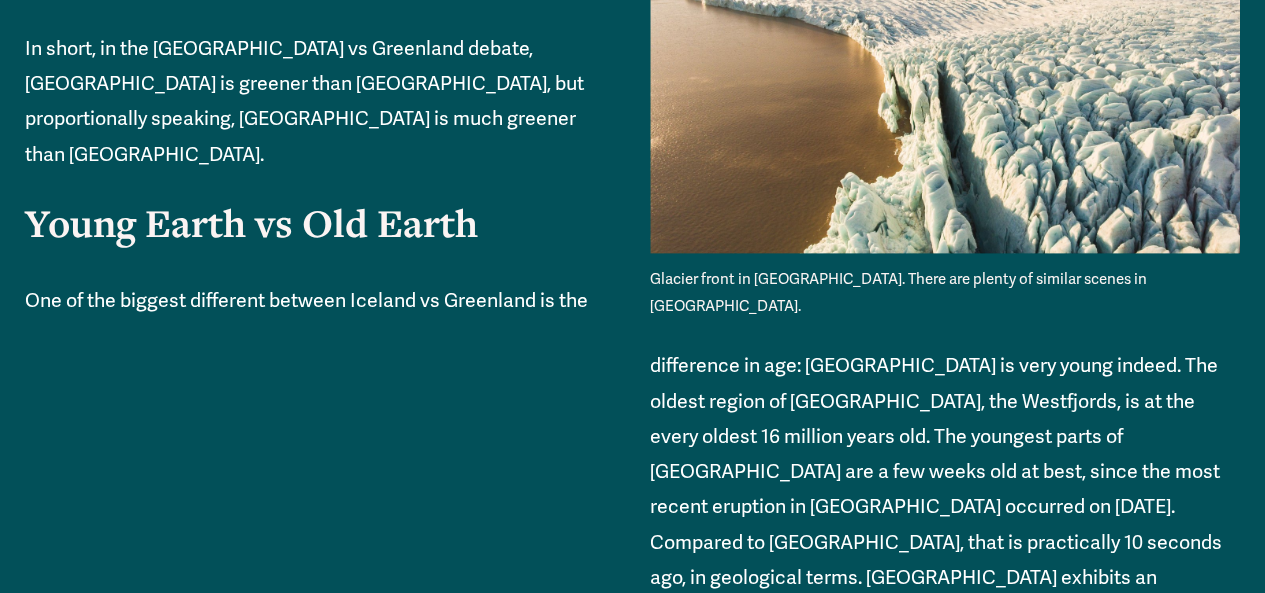 scroll, scrollTop: 2975, scrollLeft: 0, axis: vertical 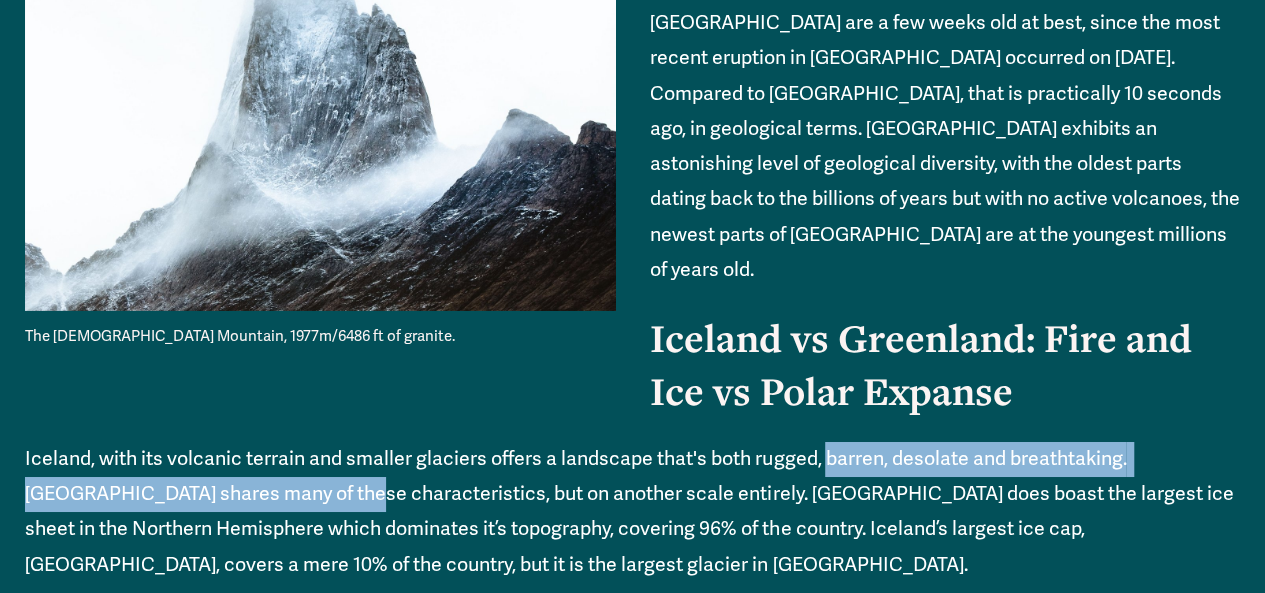 drag, startPoint x: 915, startPoint y: 247, endPoint x: 990, endPoint y: 292, distance: 87.46428 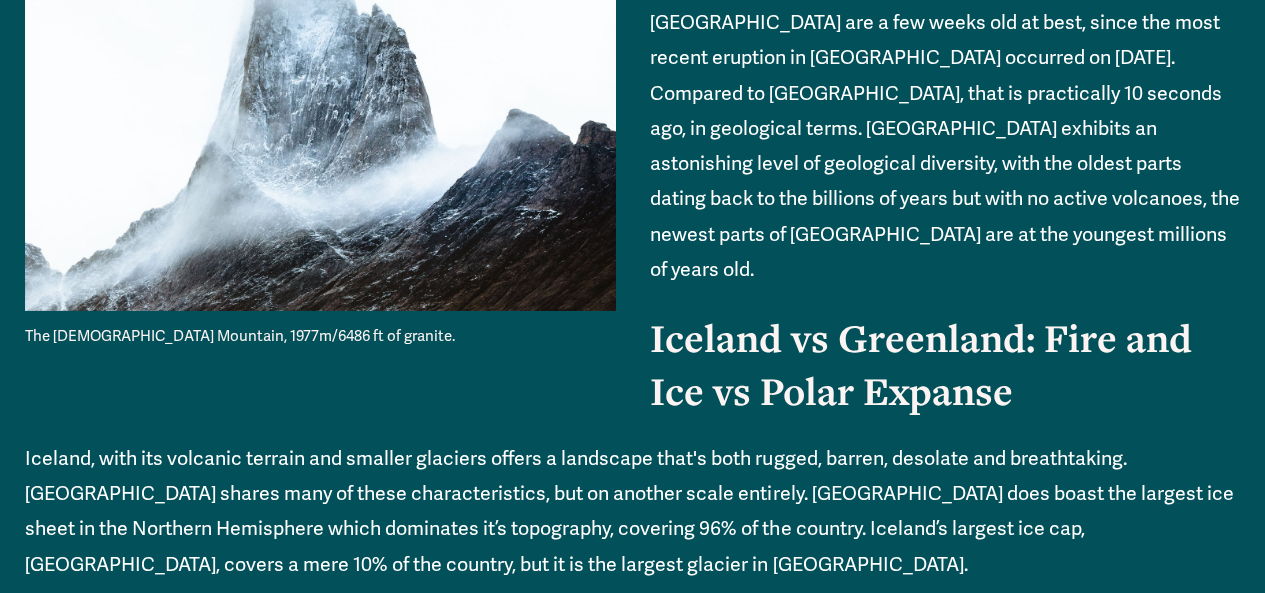 click on "Iceland, with its volcanic terrain and smaller glaciers offers a landscape that's both rugged, barren, desolate and breathtaking. Greenland shares many of these characteristics, but on another scale entirely. Greenland does boast the largest ice sheet in the Northern Hemisphere which dominates it’s topography, covering 96% of the country. Iceland’s largest ice cap, Vatnajökull, covers a mere 10% of the country, but it is the largest glacier in Europe." at bounding box center (632, 512) 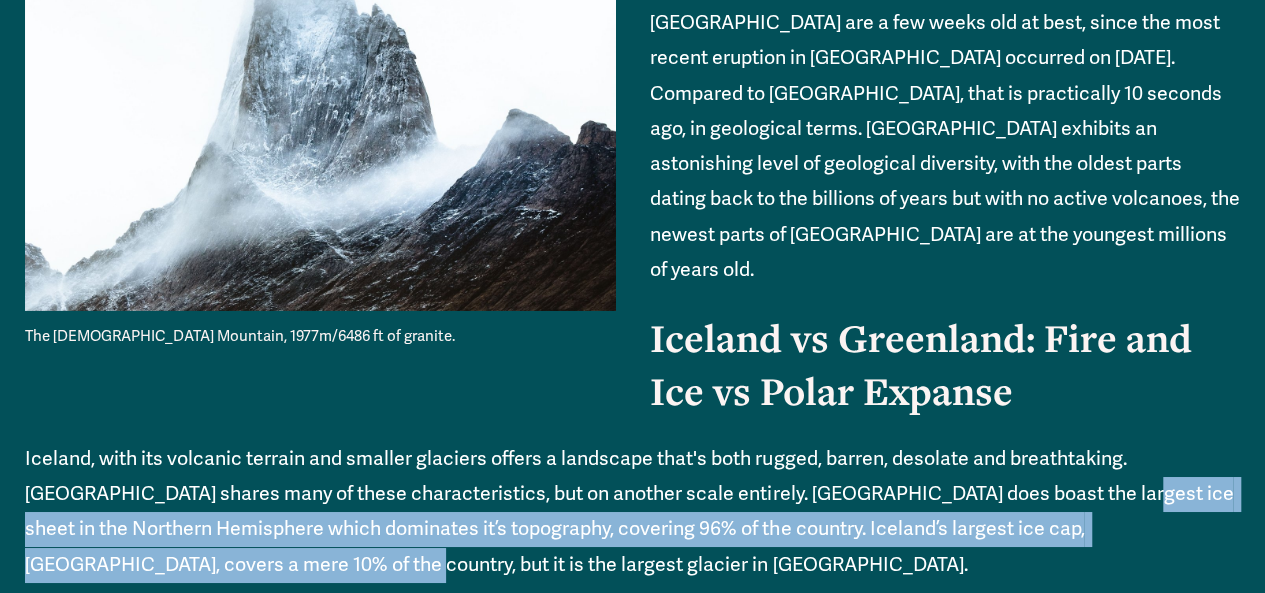 drag, startPoint x: 536, startPoint y: 319, endPoint x: 860, endPoint y: 347, distance: 325.2076 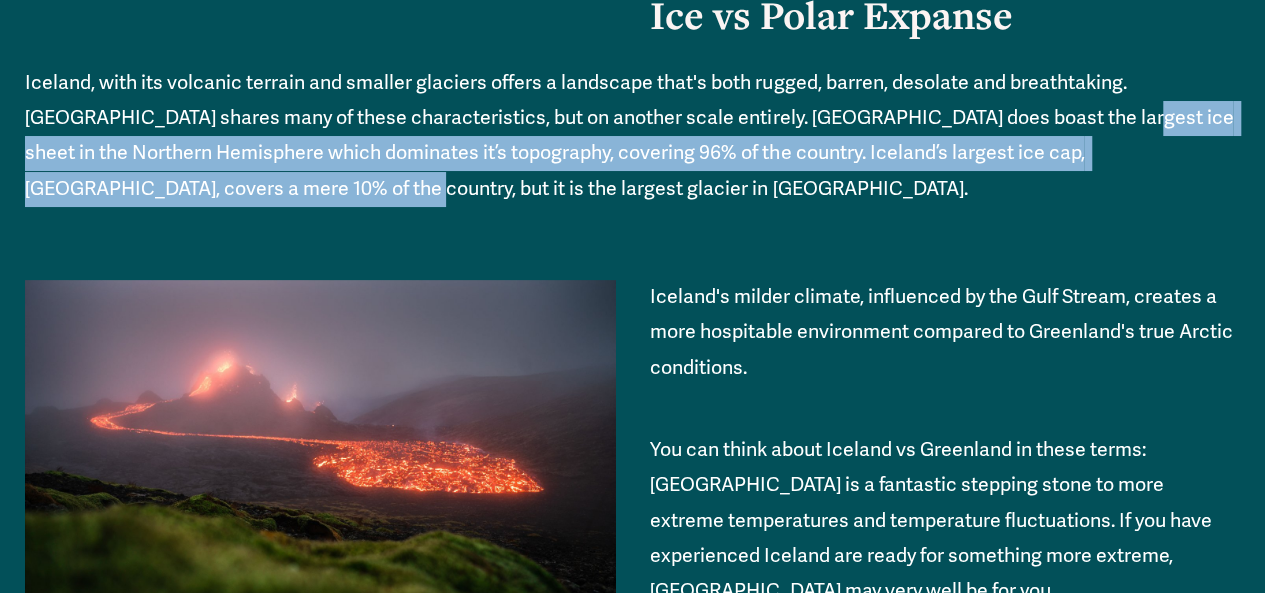 scroll, scrollTop: 3778, scrollLeft: 0, axis: vertical 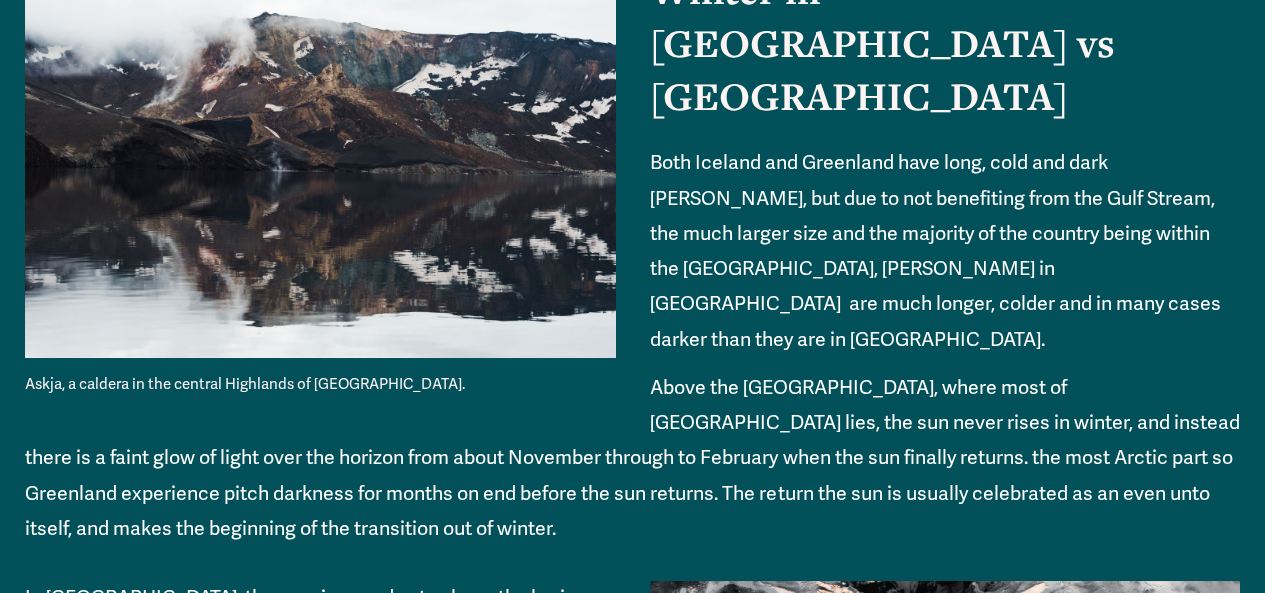 click on "In Iceland, the sun rises and sets above the horizon every single day. That being said, it does of course get much darker in winter than in summer. Where on the winter solstice there are 3 hrs and 50 mins approximately of direct sunlight and on the summer solstice there will be about 21 hours of direct sunlight, as long as its not cloudy!" at bounding box center (632, 686) 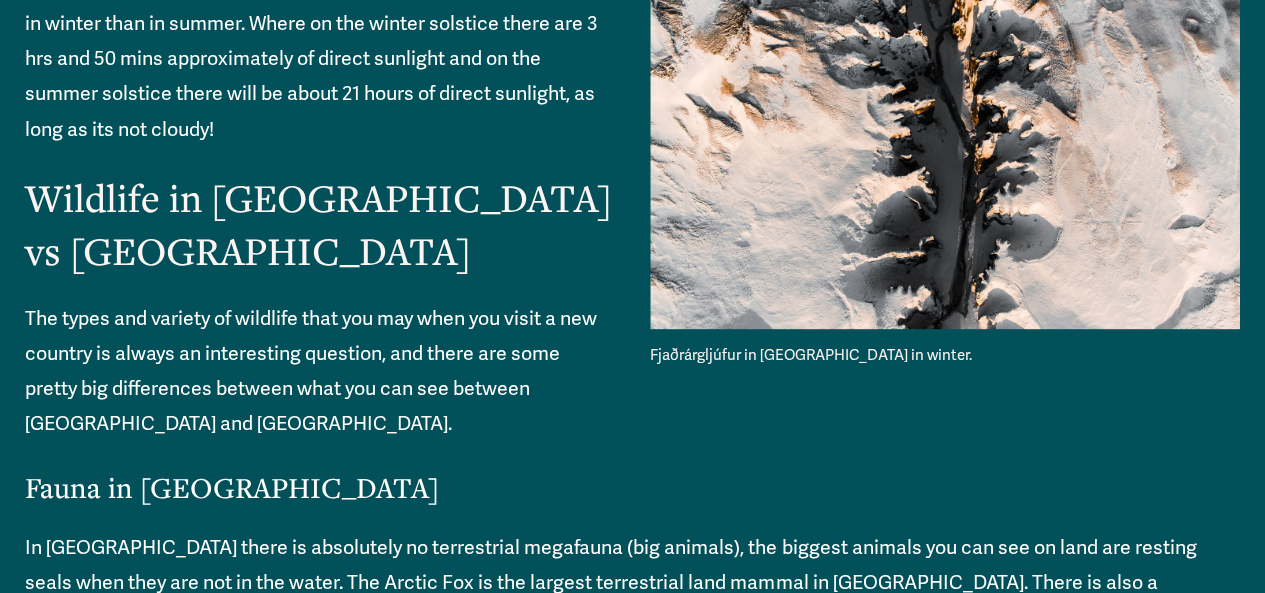 scroll, scrollTop: 6016, scrollLeft: 0, axis: vertical 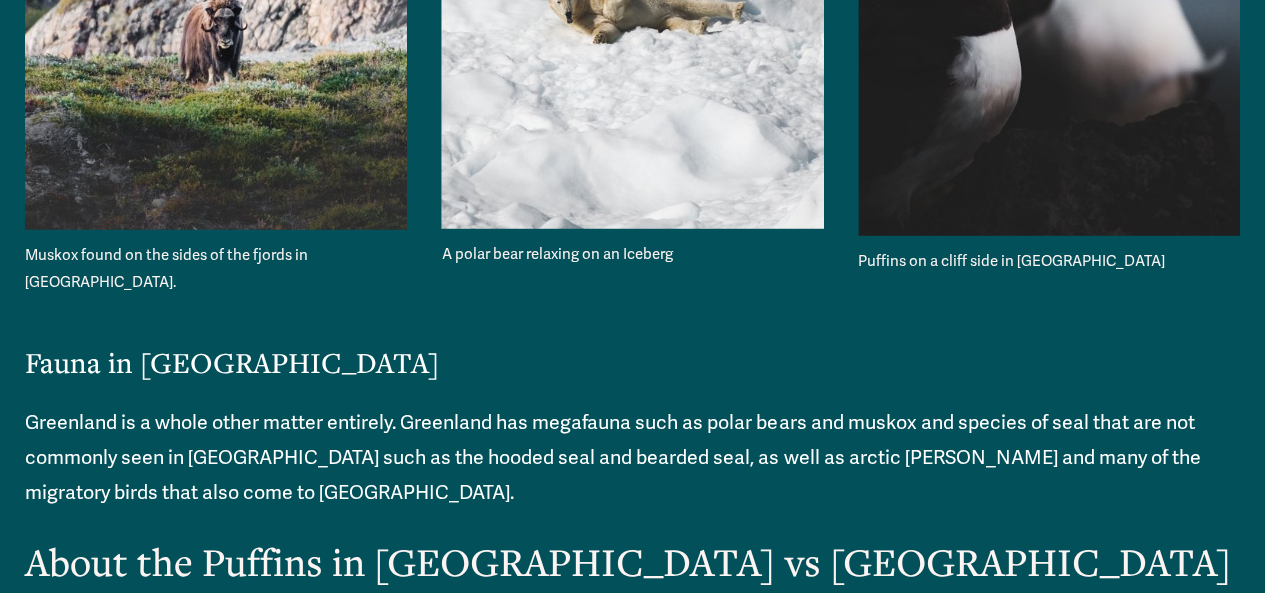 drag, startPoint x: 891, startPoint y: 290, endPoint x: 1012, endPoint y: 360, distance: 139.78912 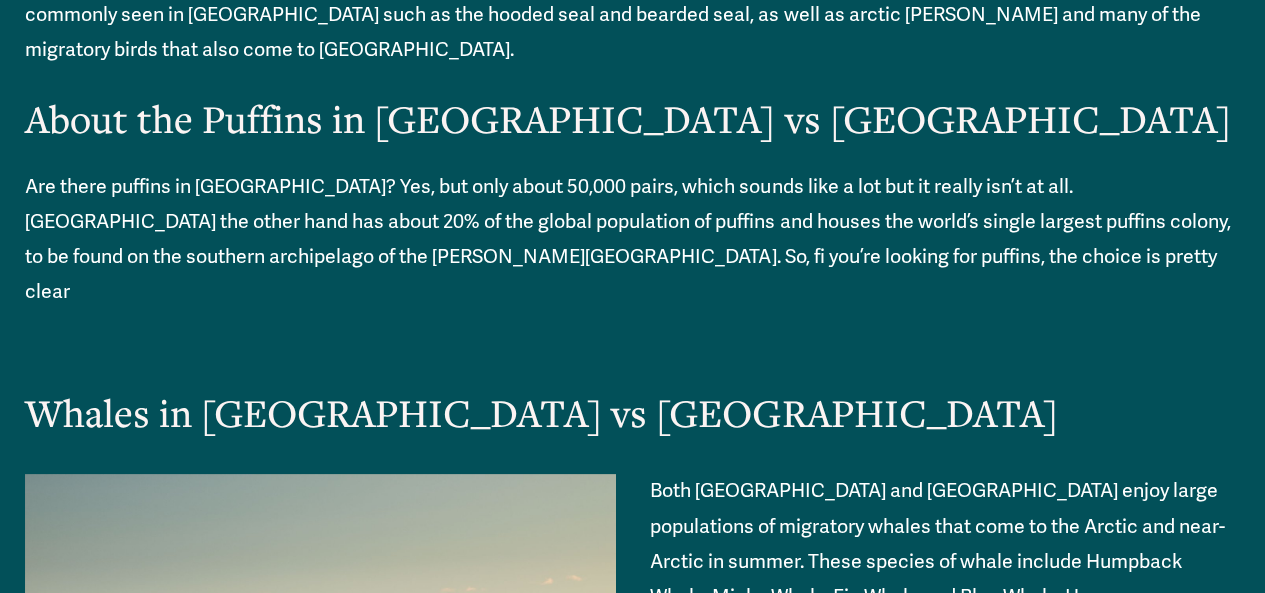 scroll, scrollTop: 7362, scrollLeft: 0, axis: vertical 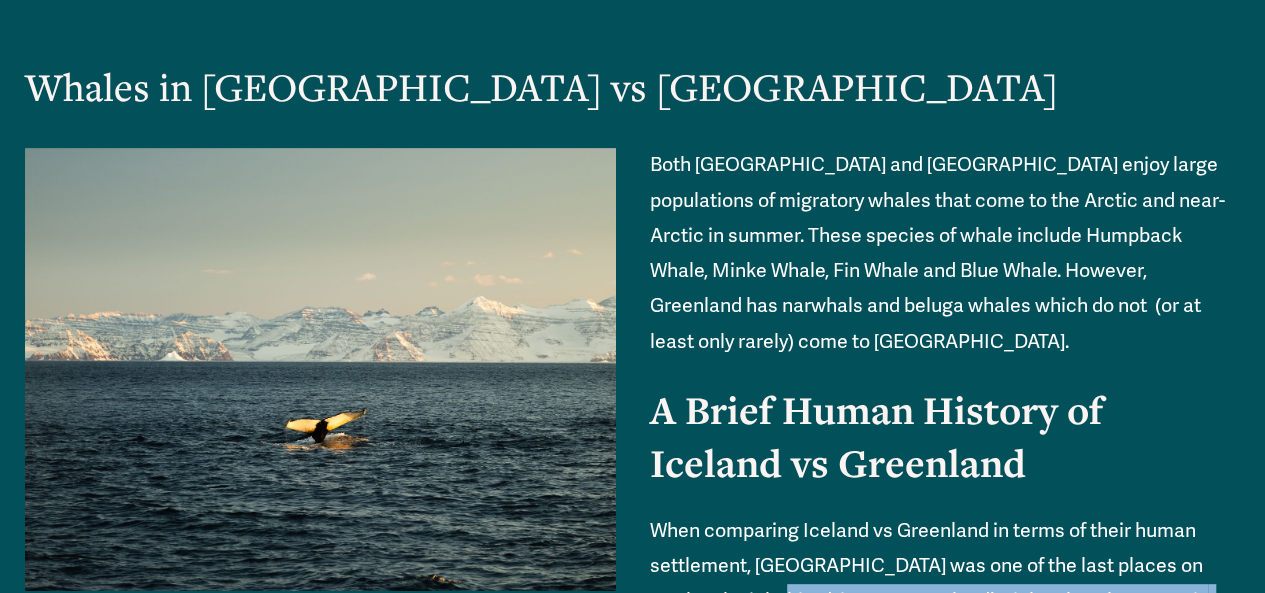 drag, startPoint x: 764, startPoint y: 195, endPoint x: 1068, endPoint y: 235, distance: 306.6203 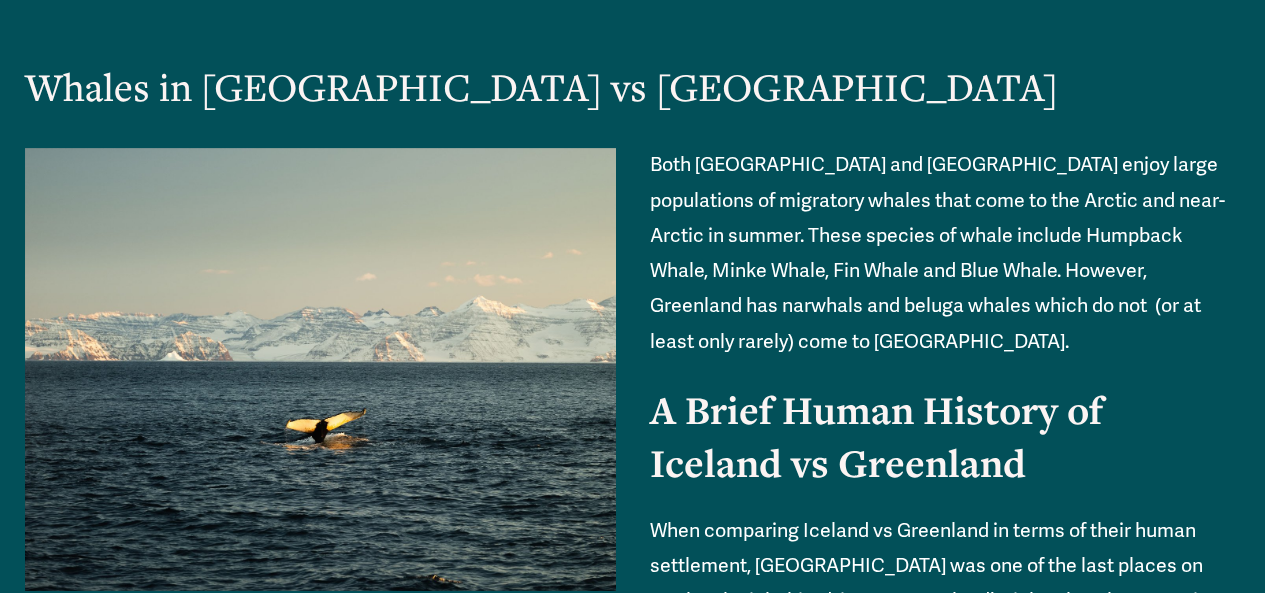 drag, startPoint x: 214, startPoint y: 298, endPoint x: 1169, endPoint y: 306, distance: 955.0335 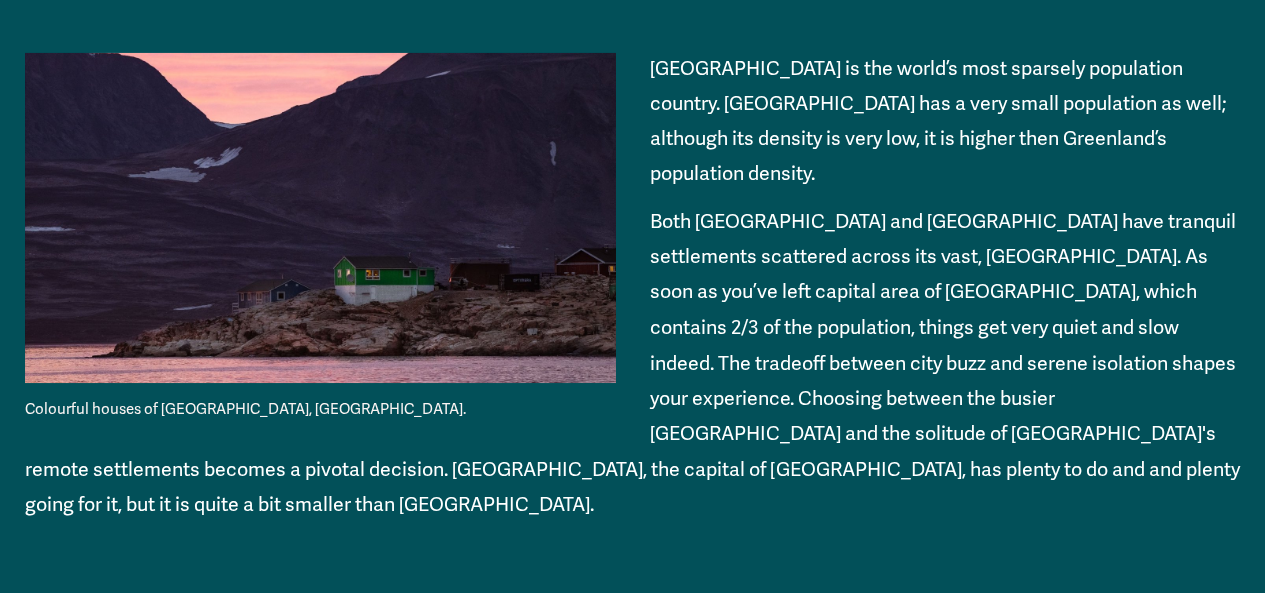 scroll, scrollTop: 9134, scrollLeft: 0, axis: vertical 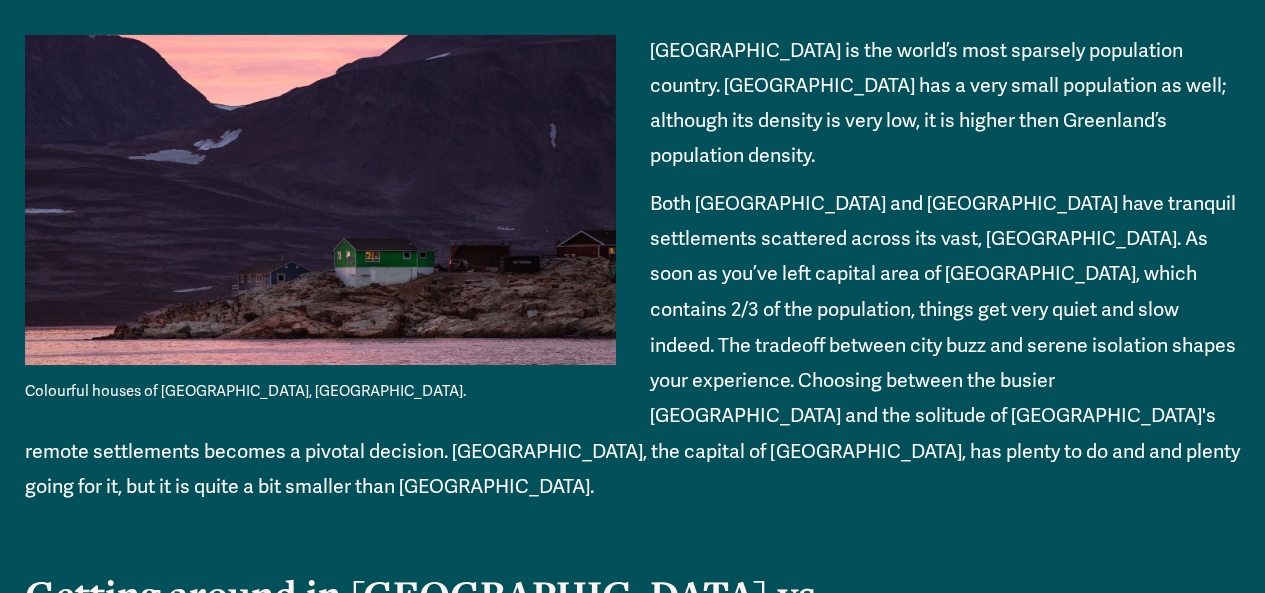 drag, startPoint x: 390, startPoint y: 238, endPoint x: 499, endPoint y: 347, distance: 154.14928 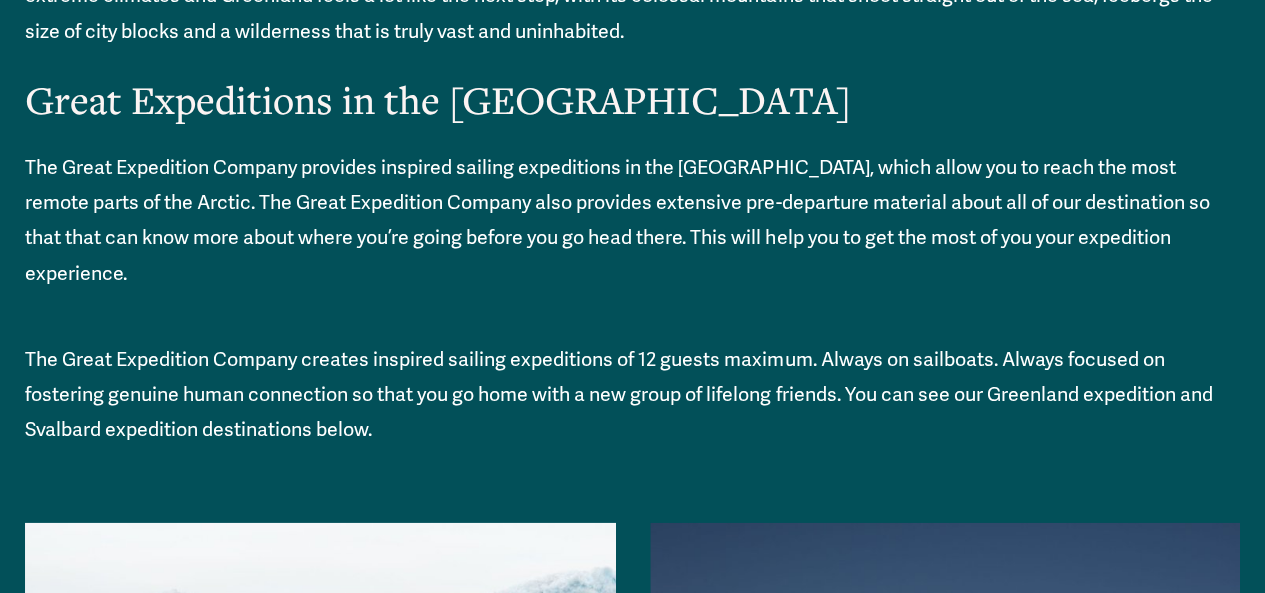 scroll, scrollTop: 12568, scrollLeft: 0, axis: vertical 